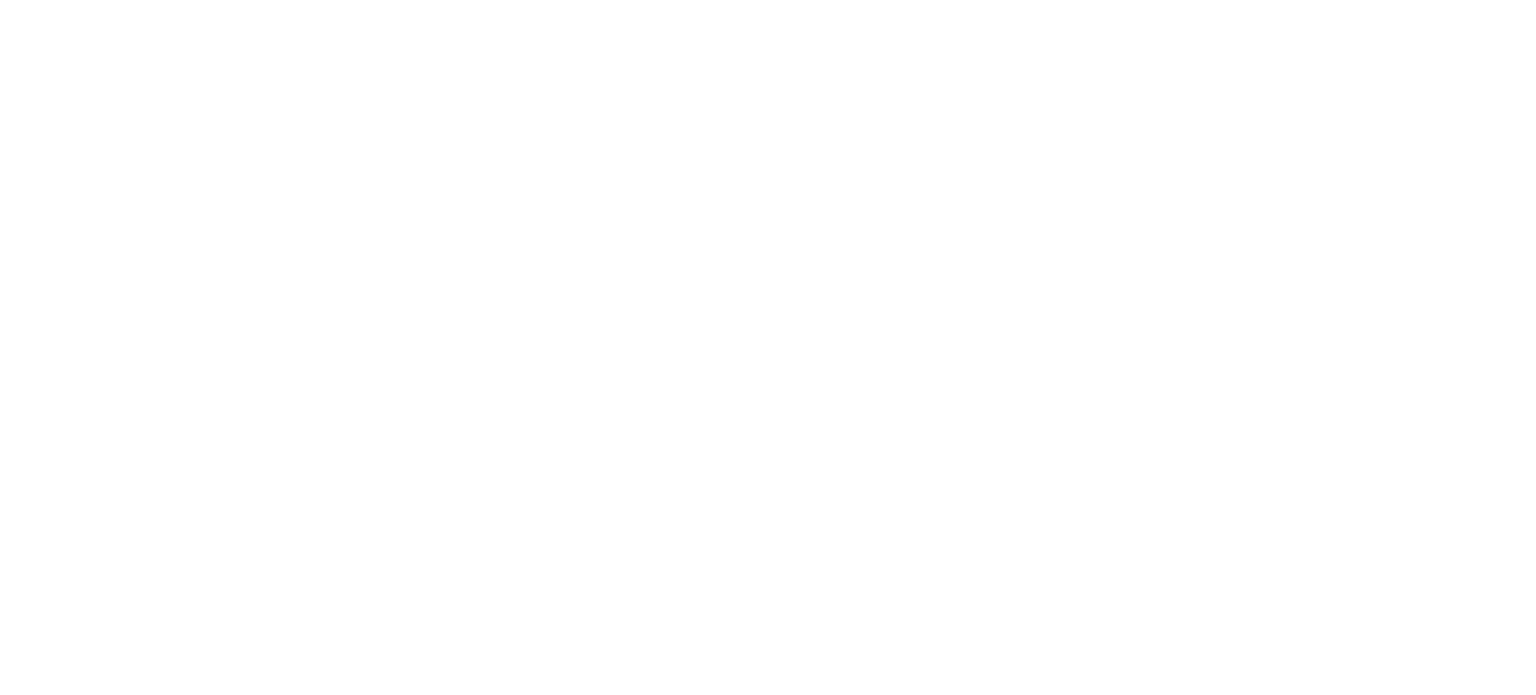 scroll, scrollTop: 0, scrollLeft: 0, axis: both 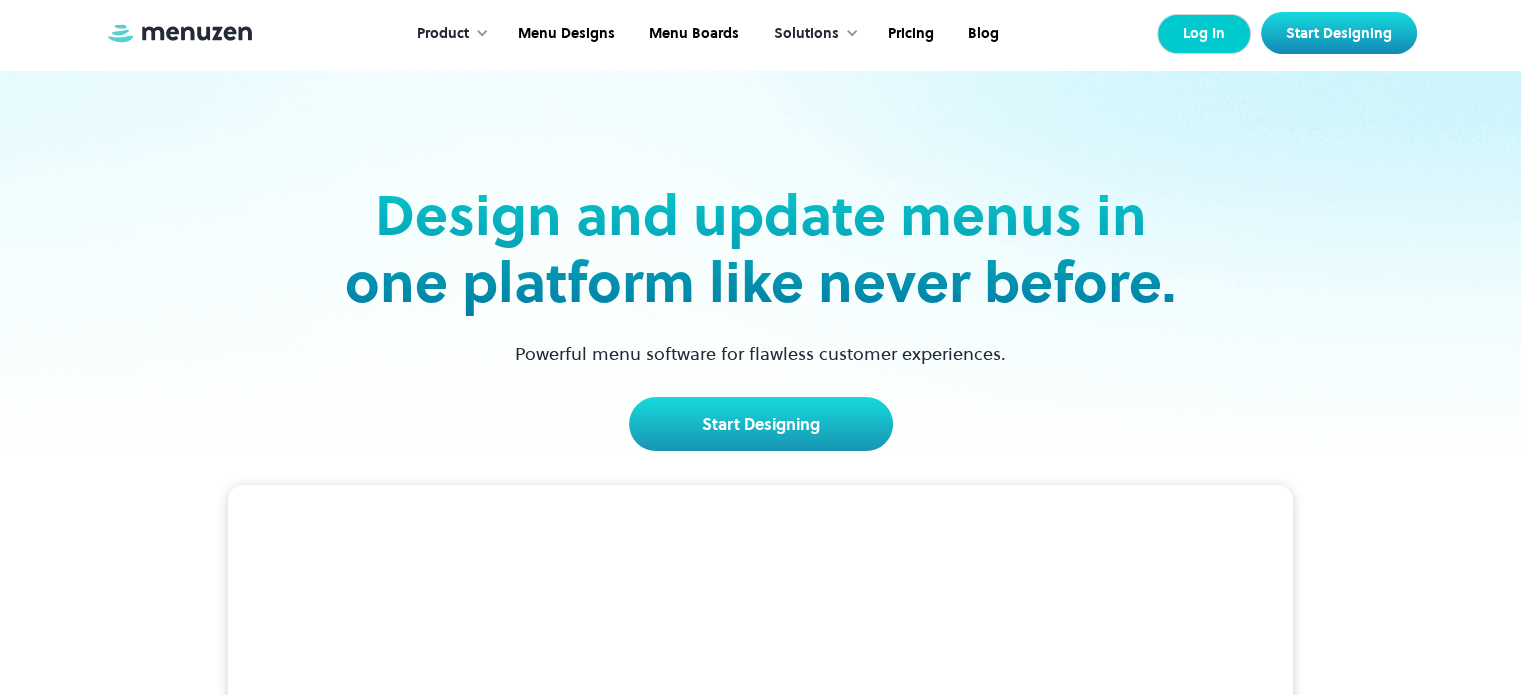 click on "Log In" at bounding box center (1204, 34) 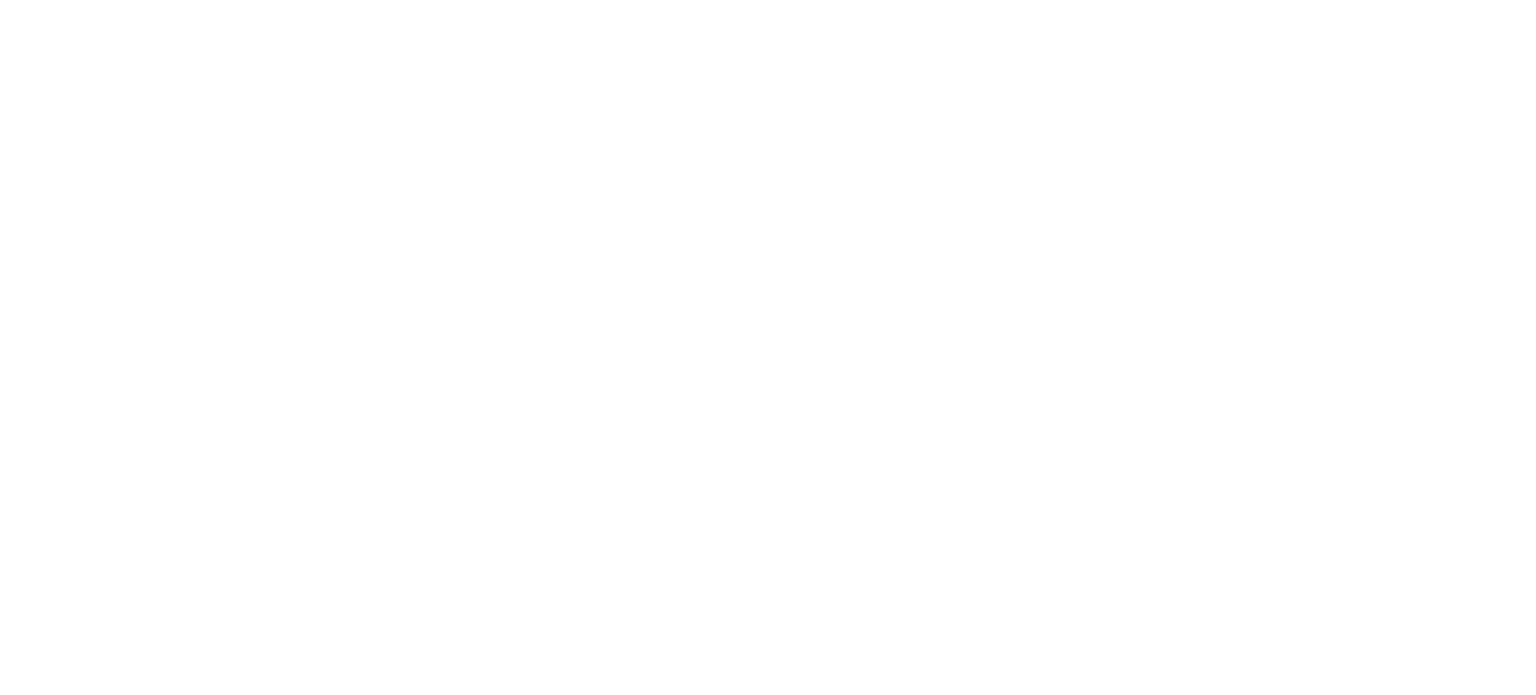 scroll, scrollTop: 0, scrollLeft: 0, axis: both 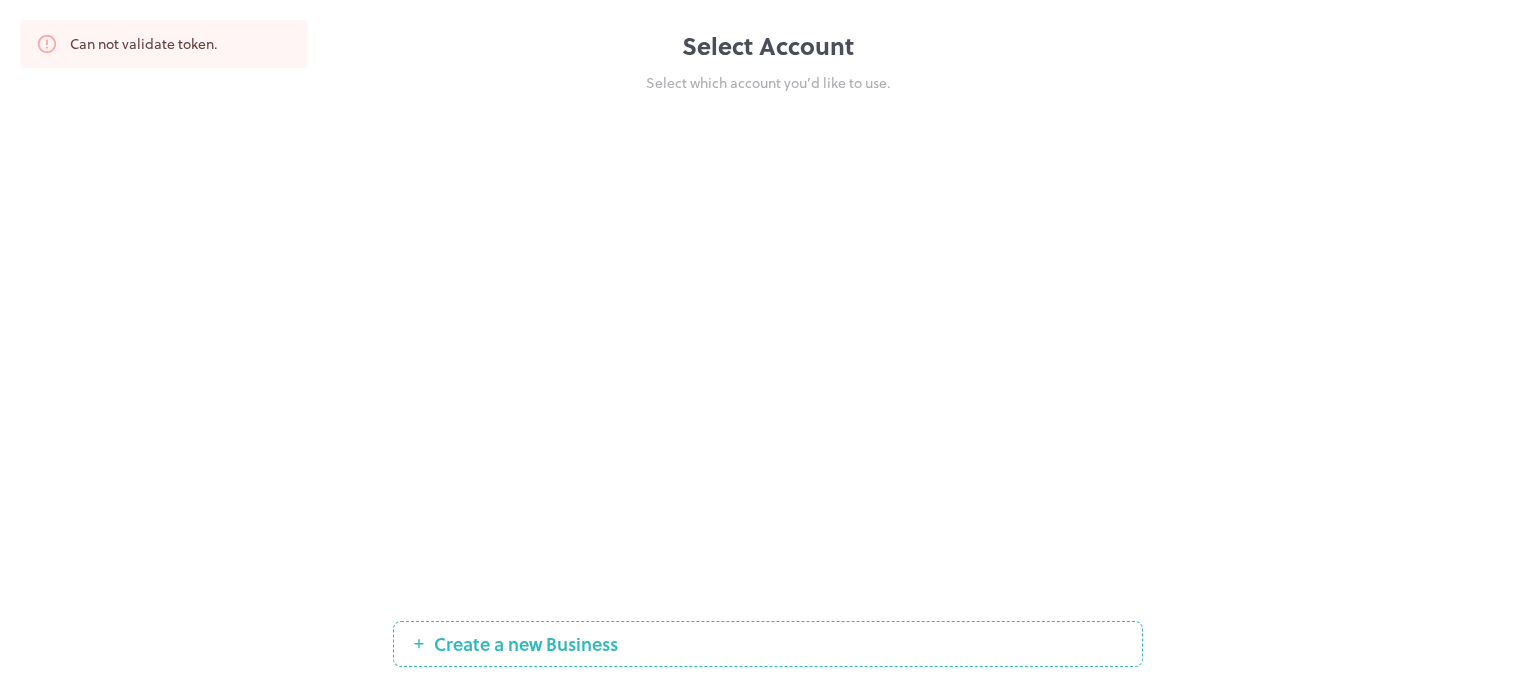 click on "Select Account Select which account you’d like to use. Create a new Business" at bounding box center (768, 347) 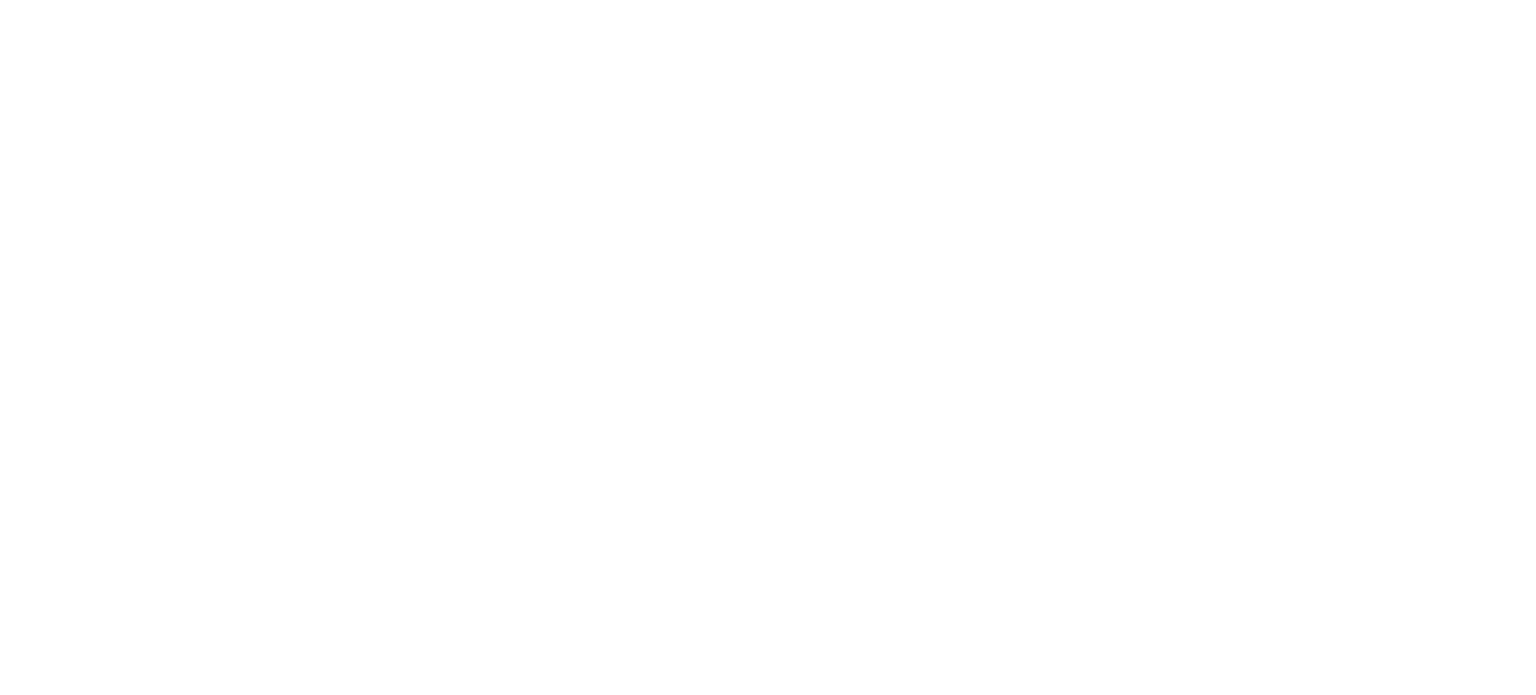 scroll, scrollTop: 0, scrollLeft: 0, axis: both 